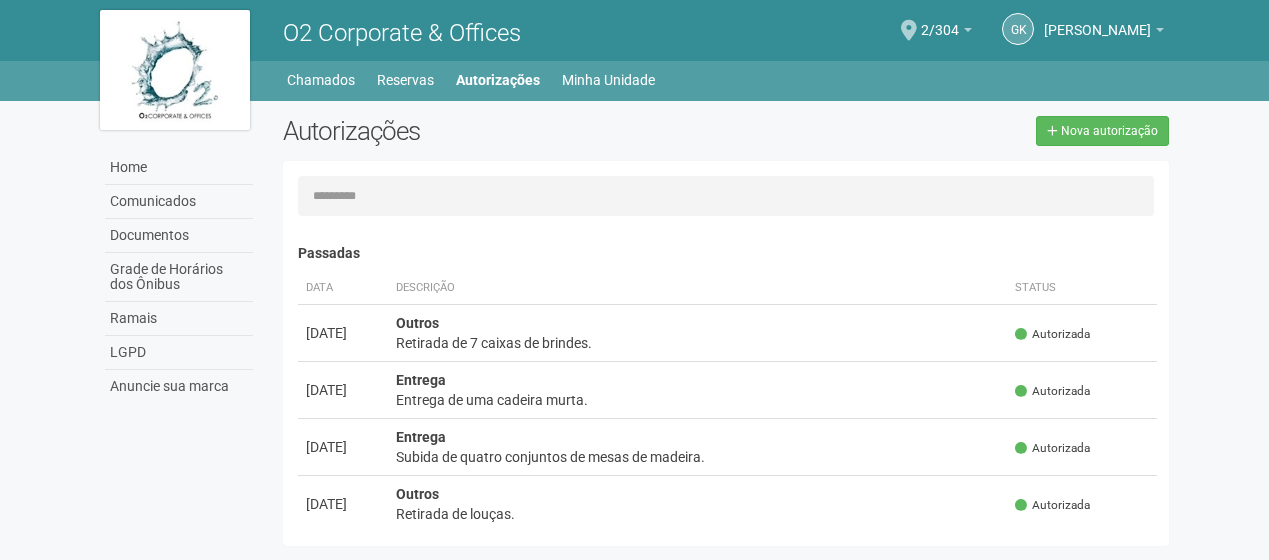 scroll, scrollTop: 0, scrollLeft: 0, axis: both 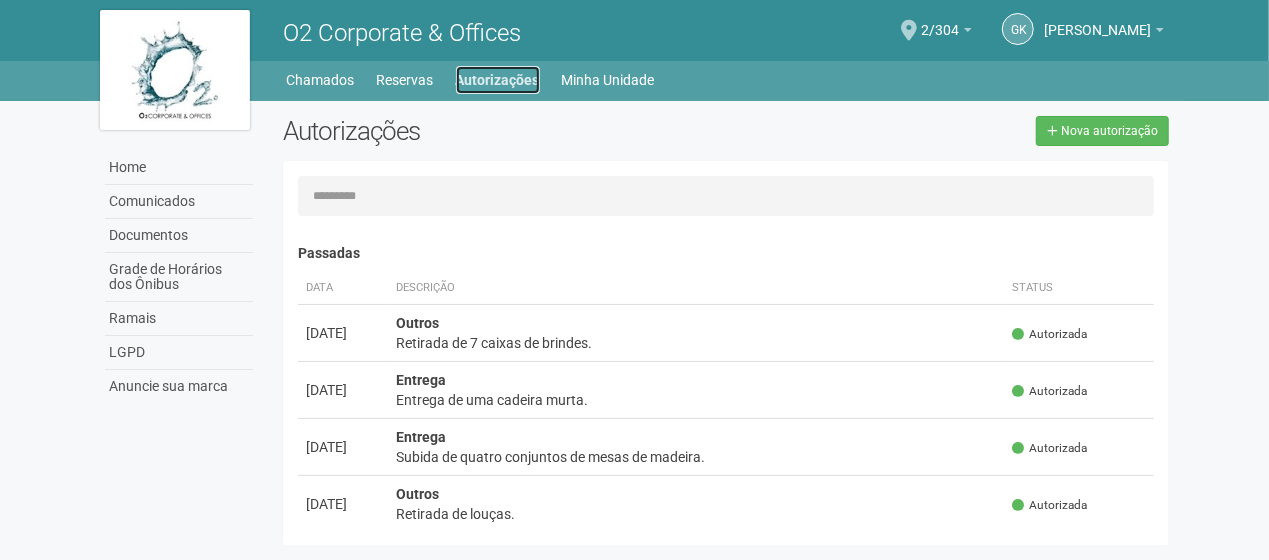 click on "Autorizações" at bounding box center [498, 80] 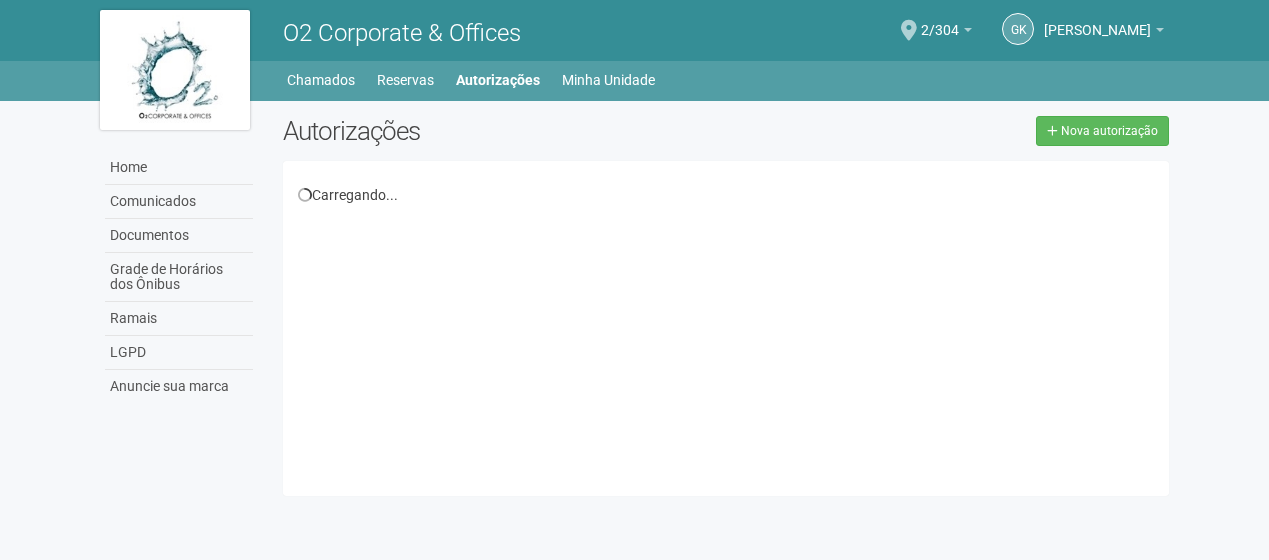 scroll, scrollTop: 0, scrollLeft: 0, axis: both 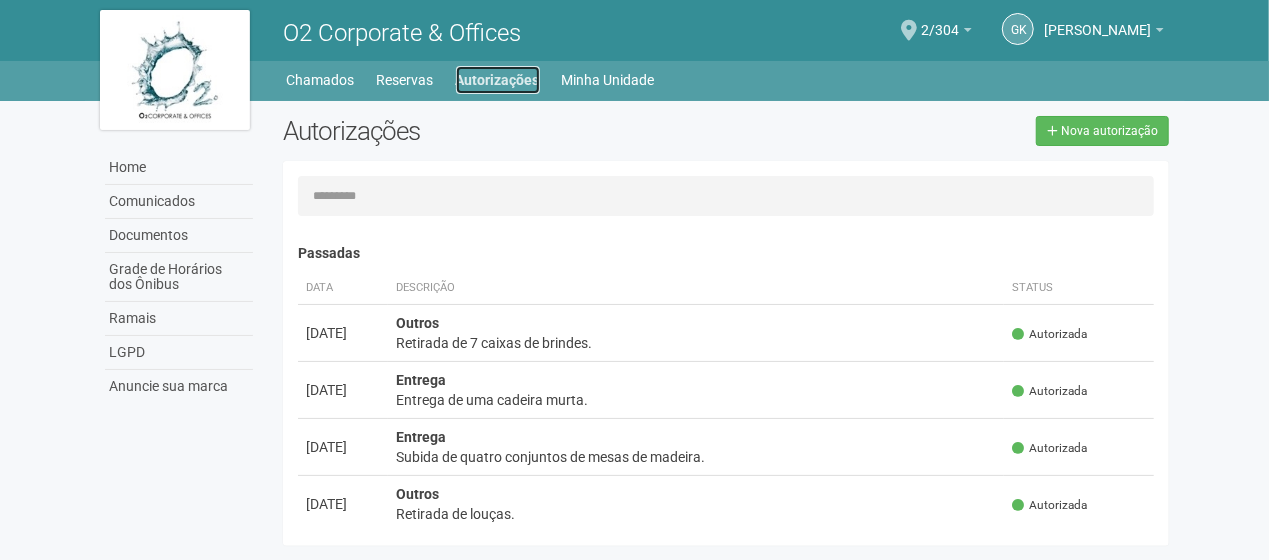 click on "Autorizações" at bounding box center [498, 80] 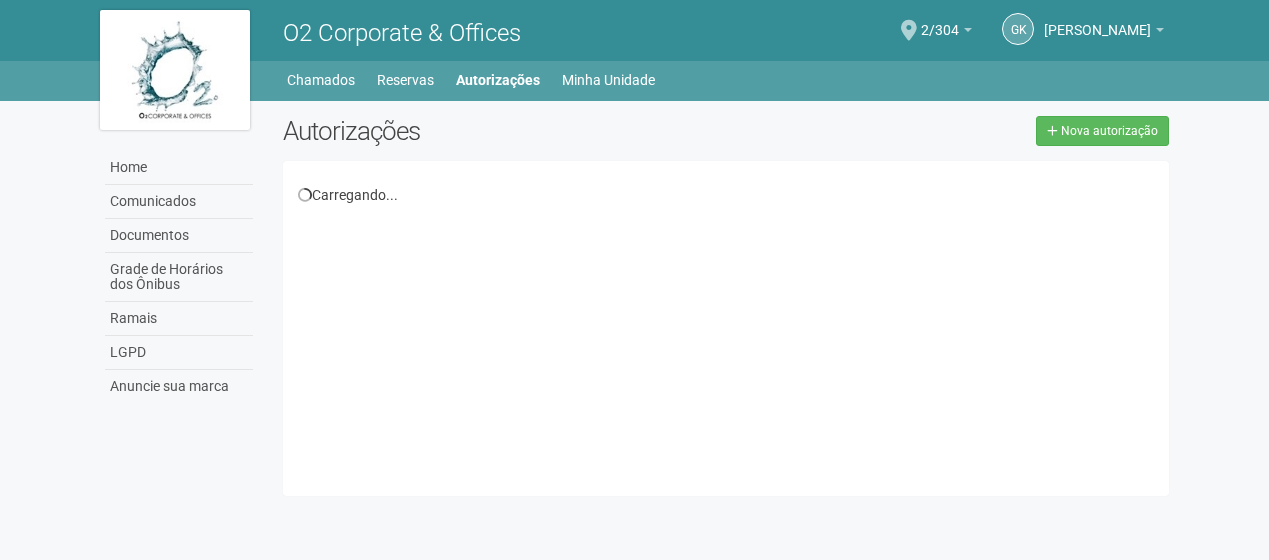 scroll, scrollTop: 0, scrollLeft: 0, axis: both 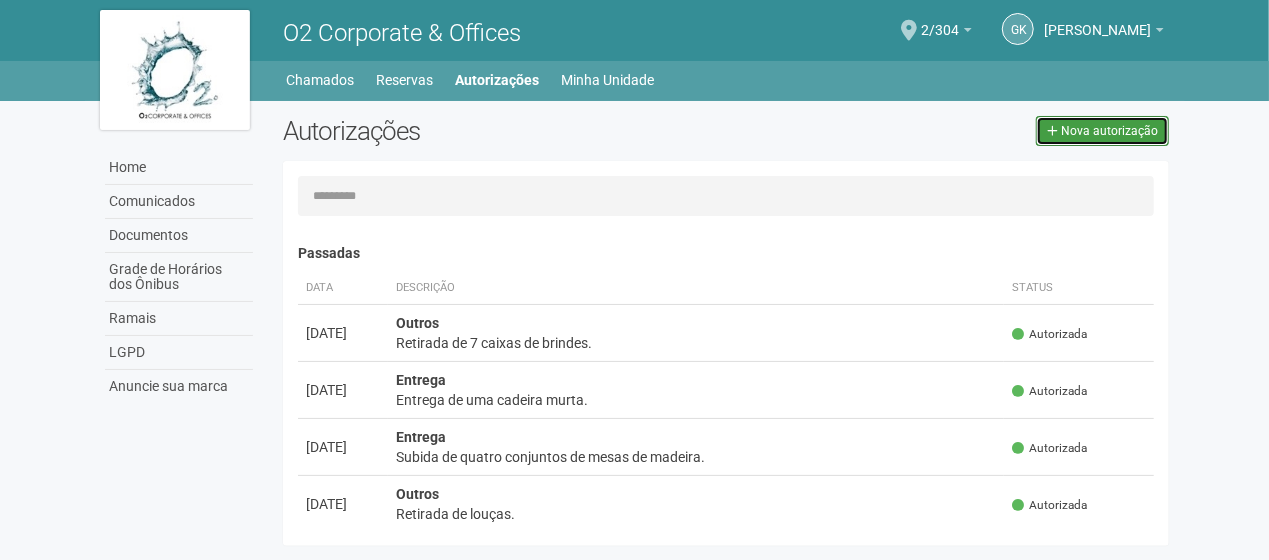 click on "Nova autorização" at bounding box center [1102, 131] 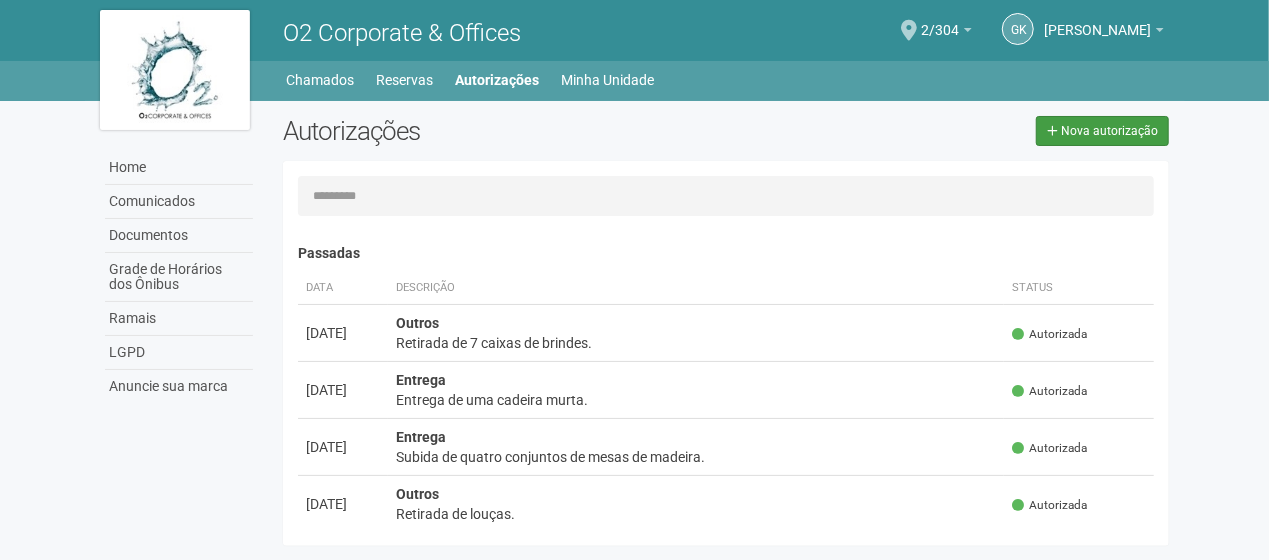 select on "**" 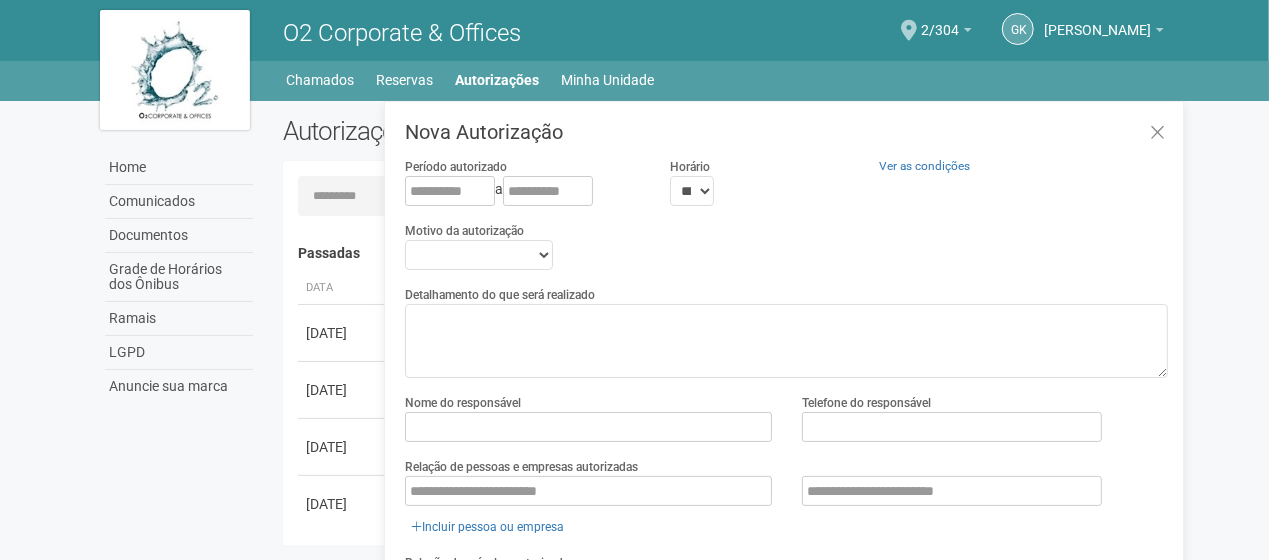 scroll, scrollTop: 31, scrollLeft: 0, axis: vertical 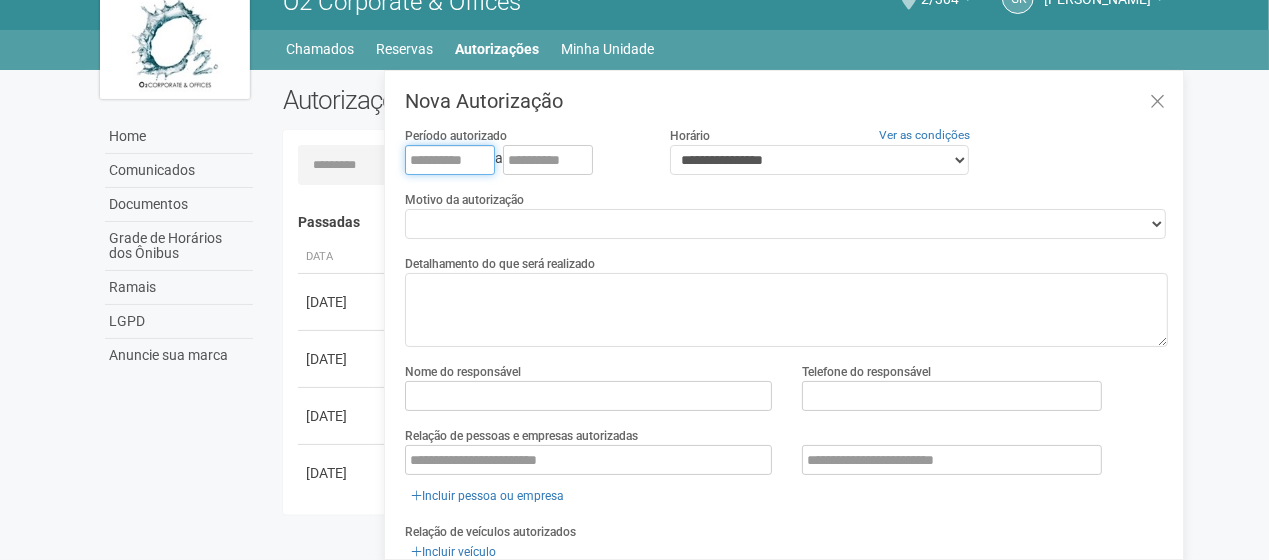 click at bounding box center [450, 160] 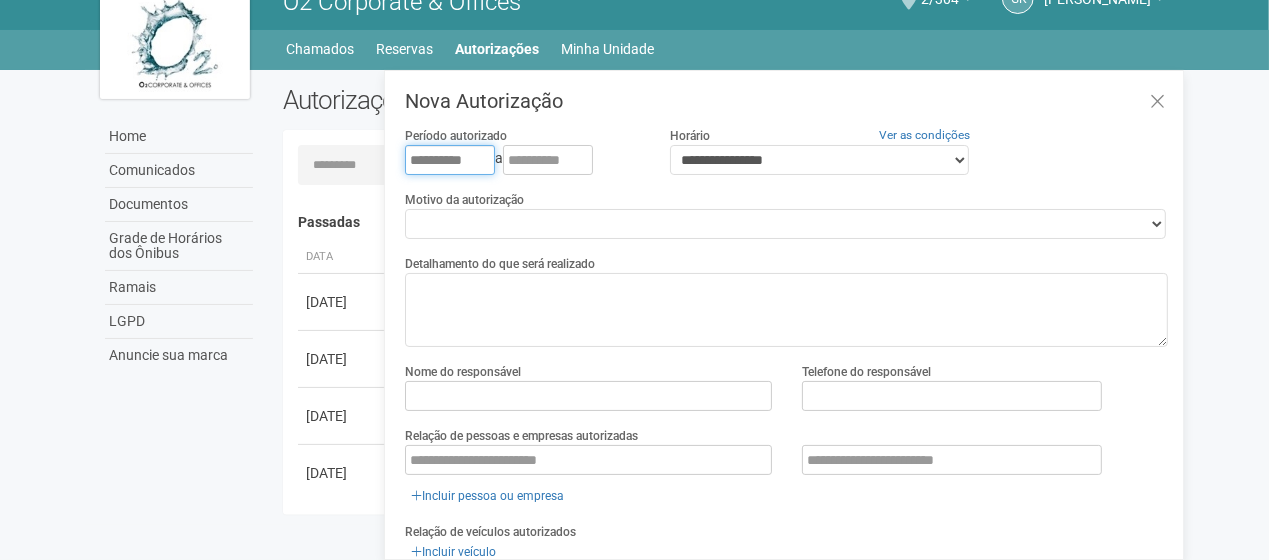 type on "**********" 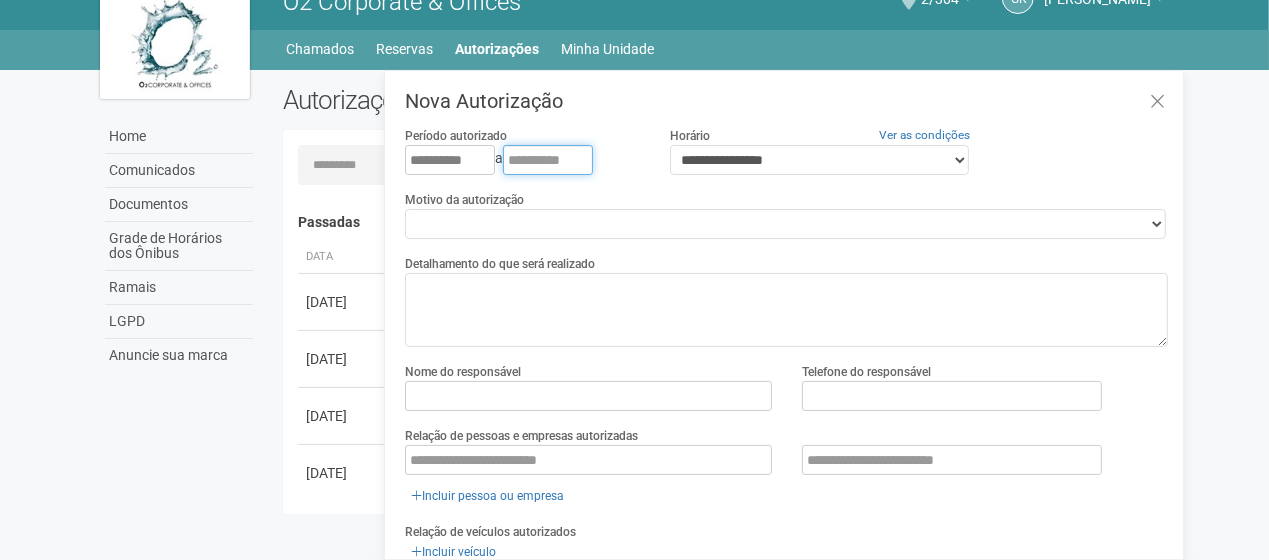 click at bounding box center (548, 160) 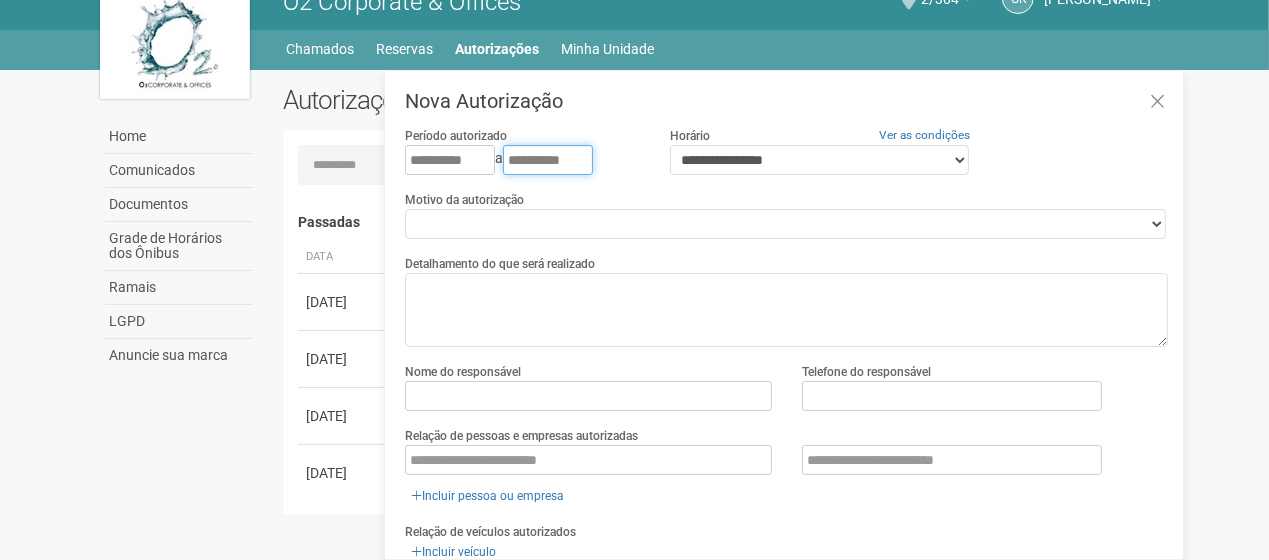 type on "**********" 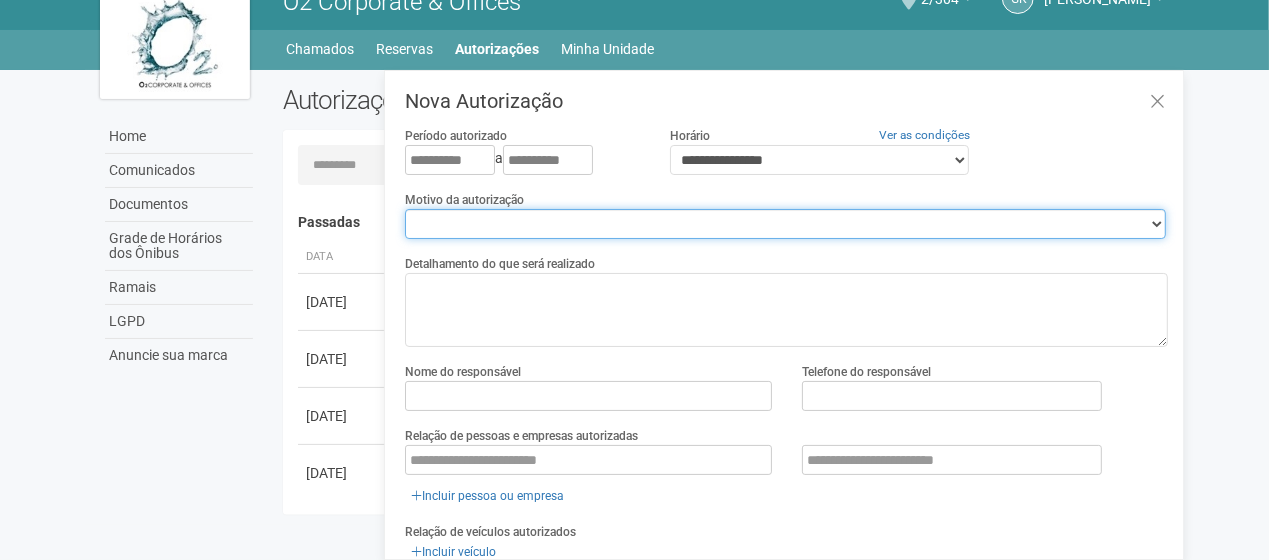 click on "**********" at bounding box center [785, 224] 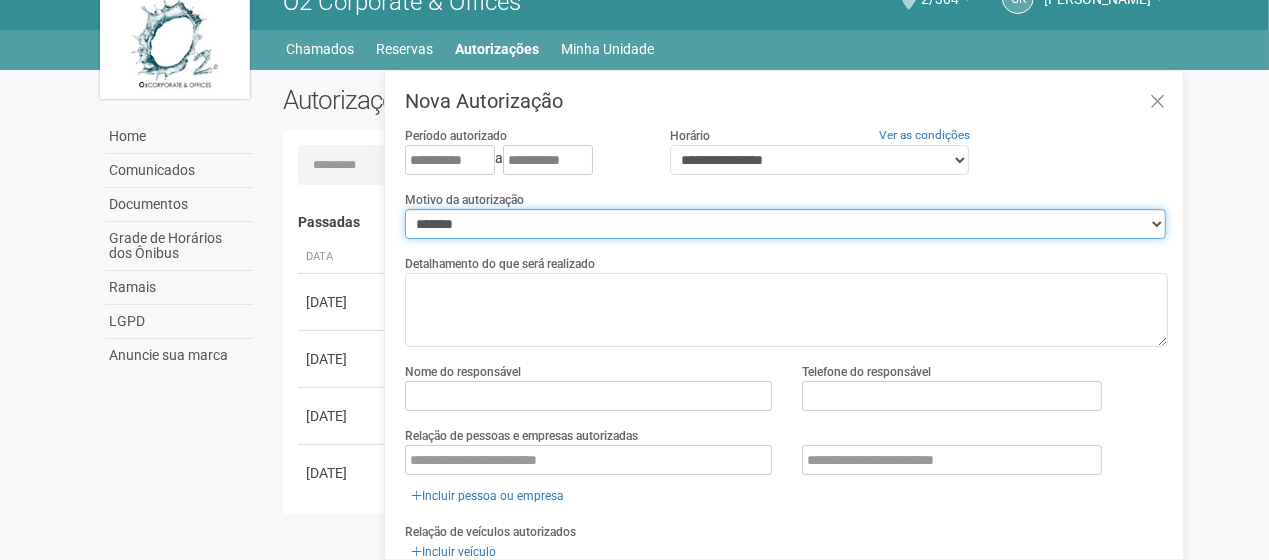 click on "**********" at bounding box center [785, 224] 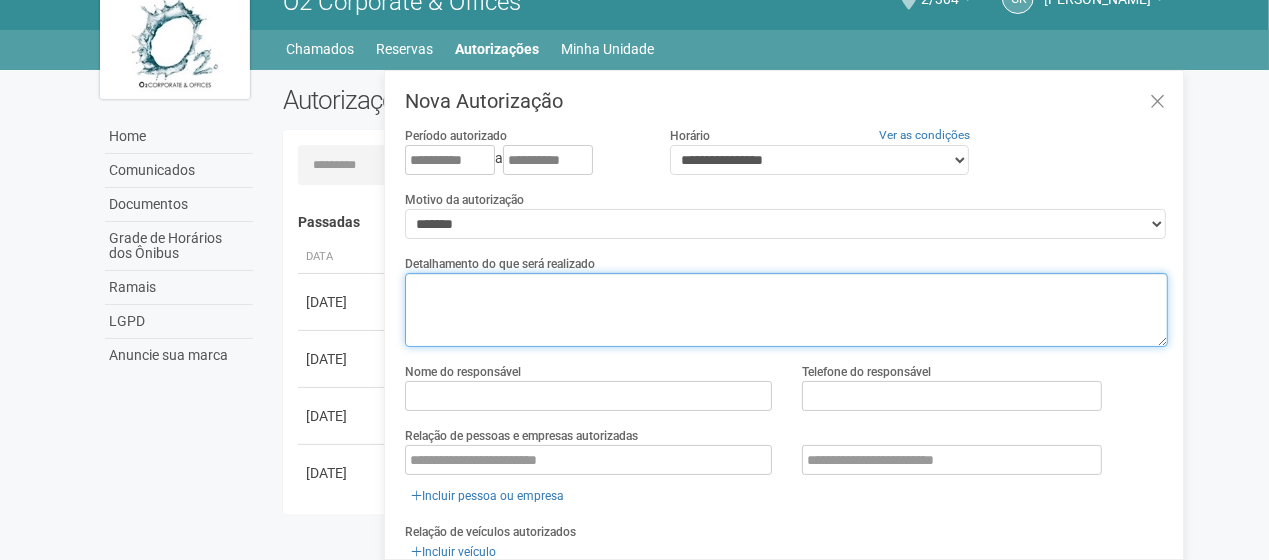 click at bounding box center (786, 310) 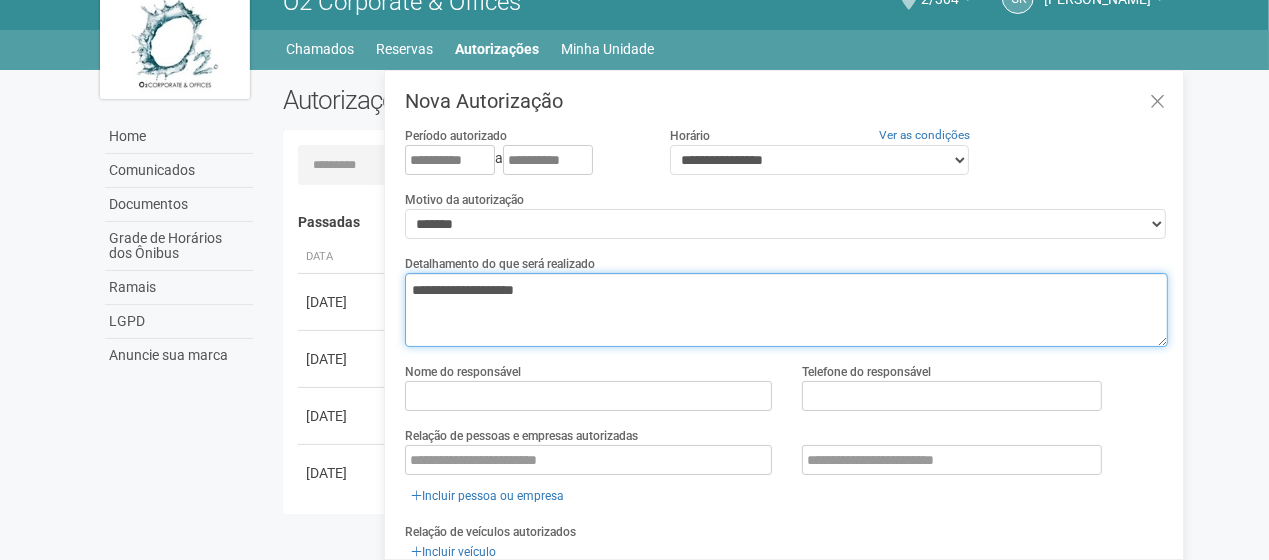 click on "**********" at bounding box center (786, 310) 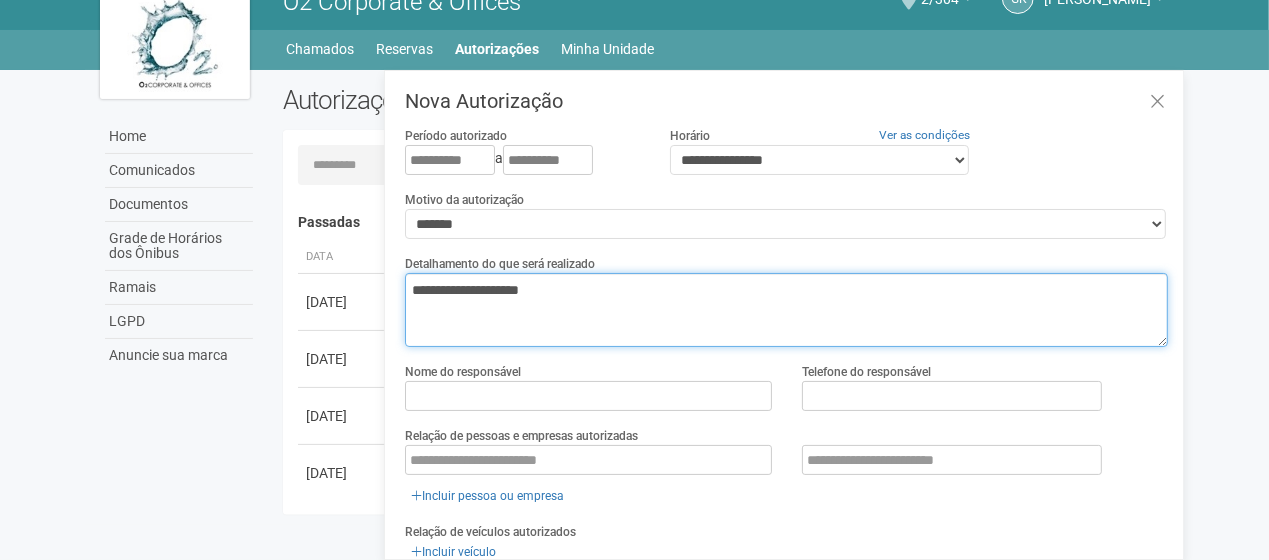 type on "**********" 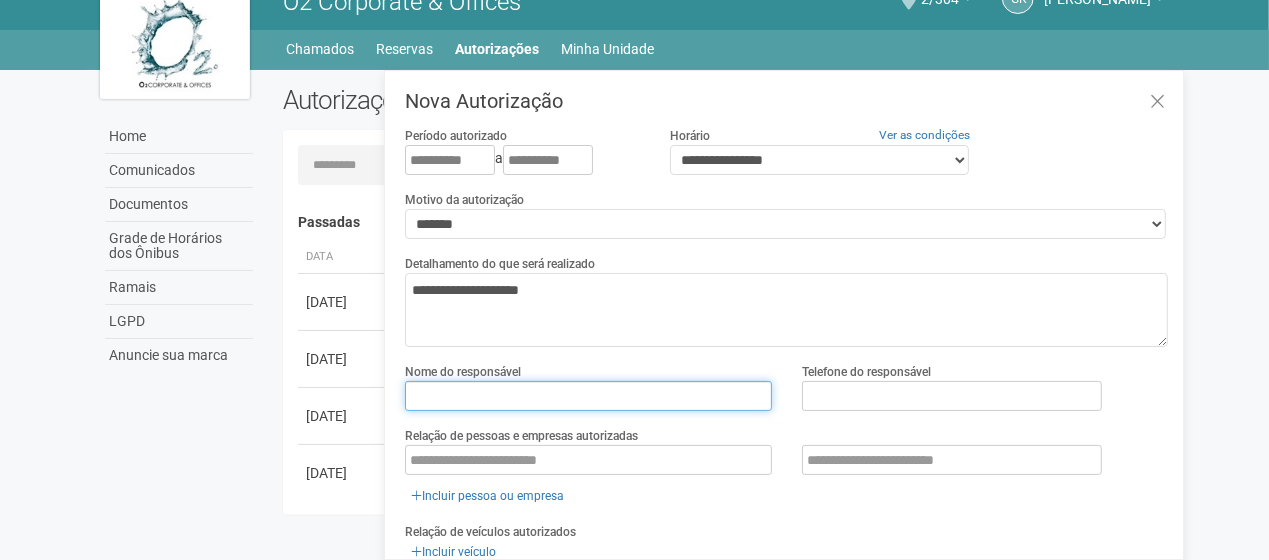 click at bounding box center [588, 396] 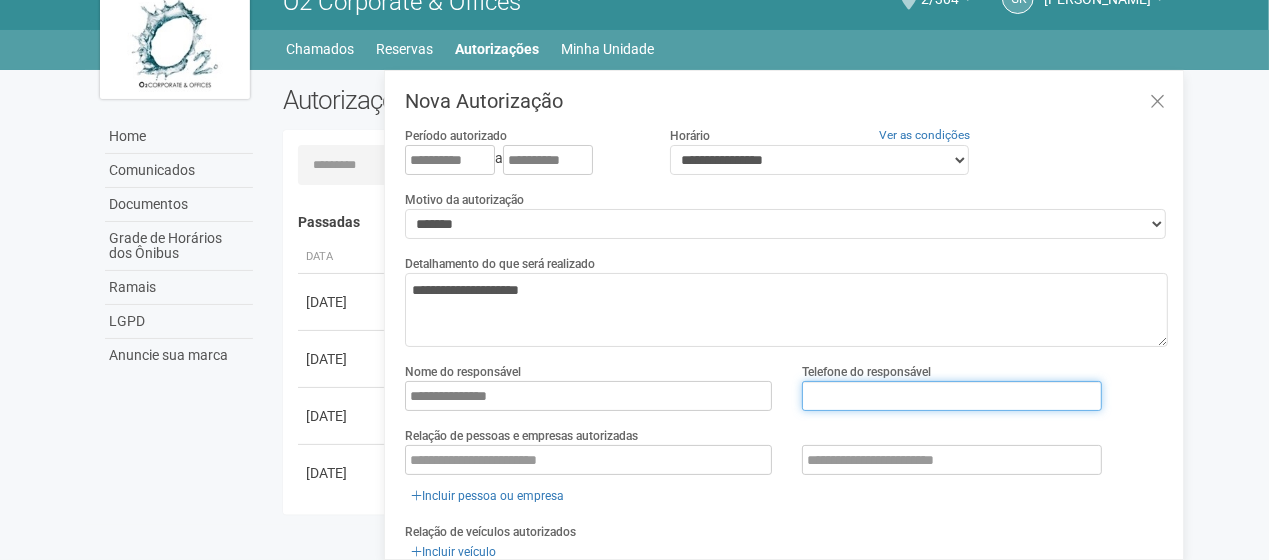 type on "**********" 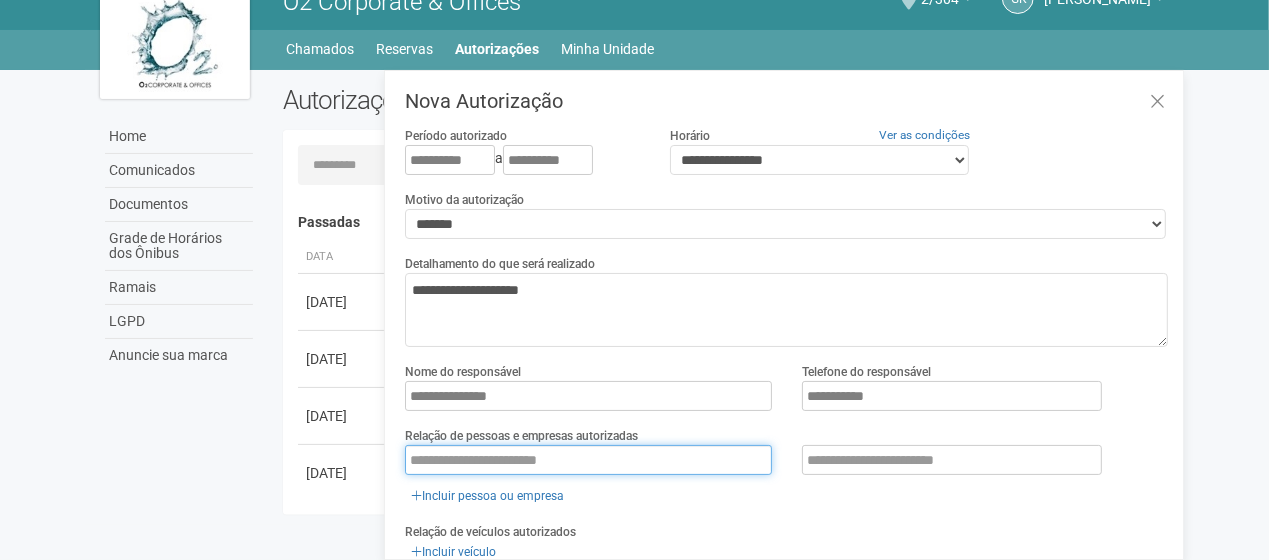 type on "**********" 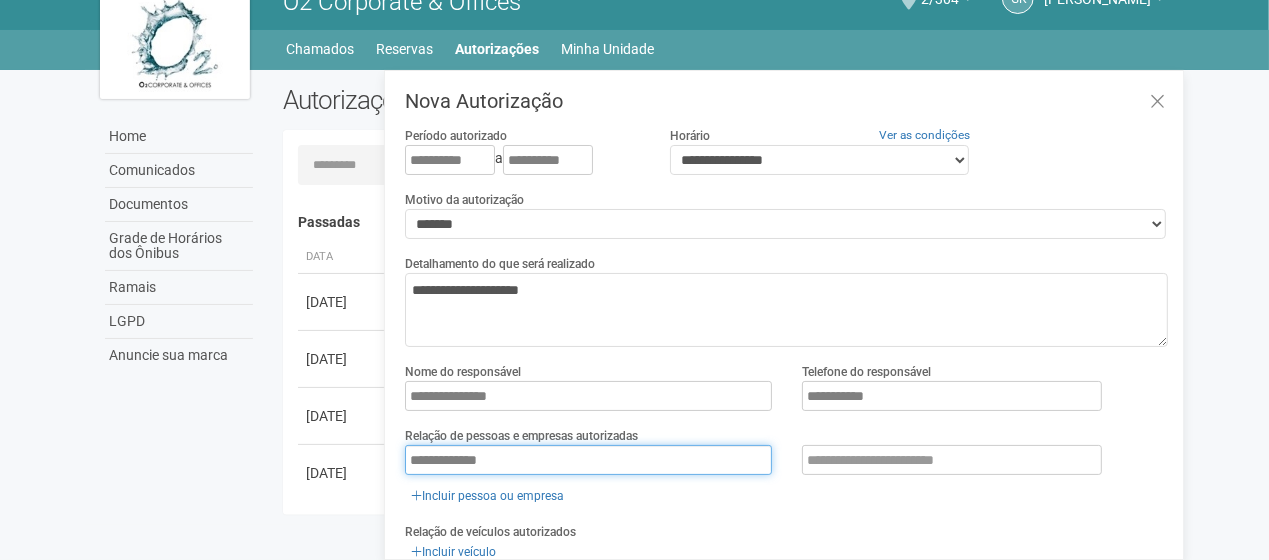 drag, startPoint x: 532, startPoint y: 460, endPoint x: 0, endPoint y: 539, distance: 537.8336 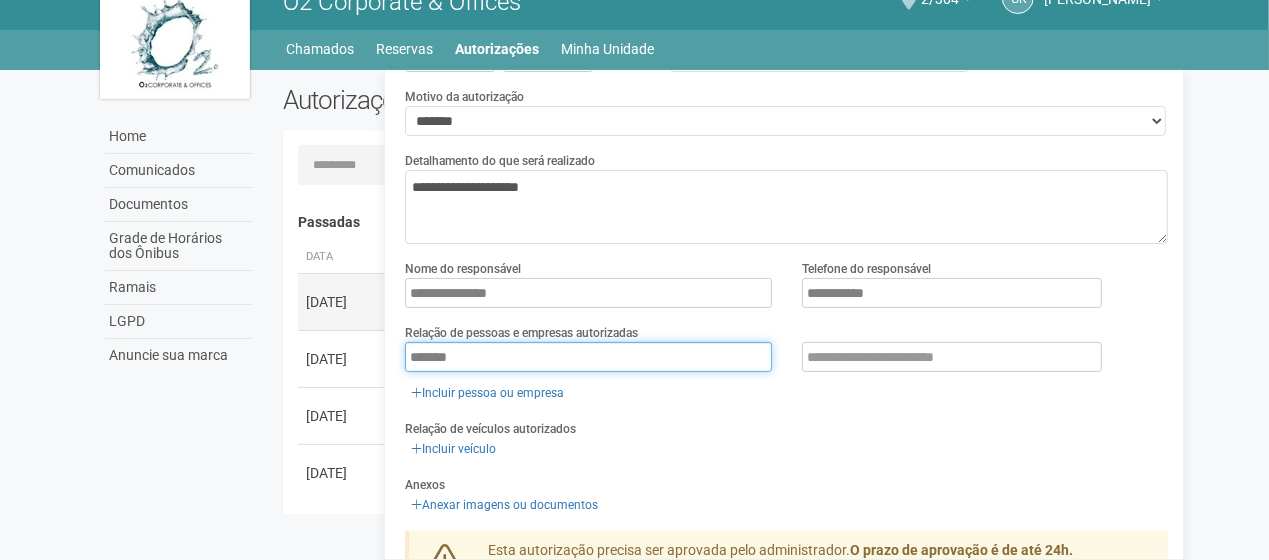 scroll, scrollTop: 200, scrollLeft: 0, axis: vertical 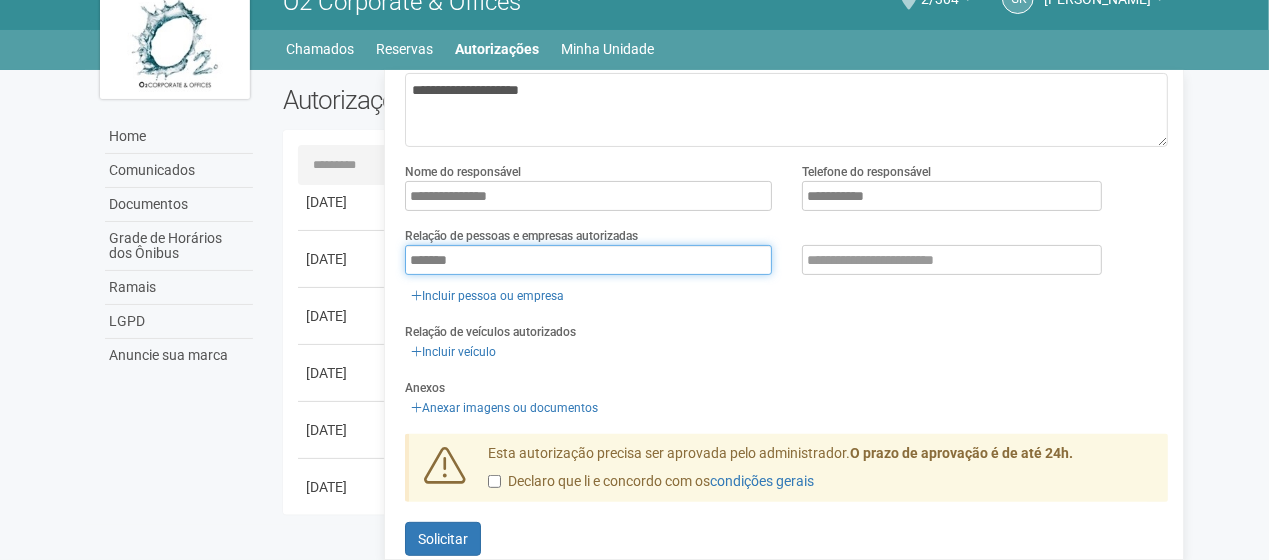 type on "*******" 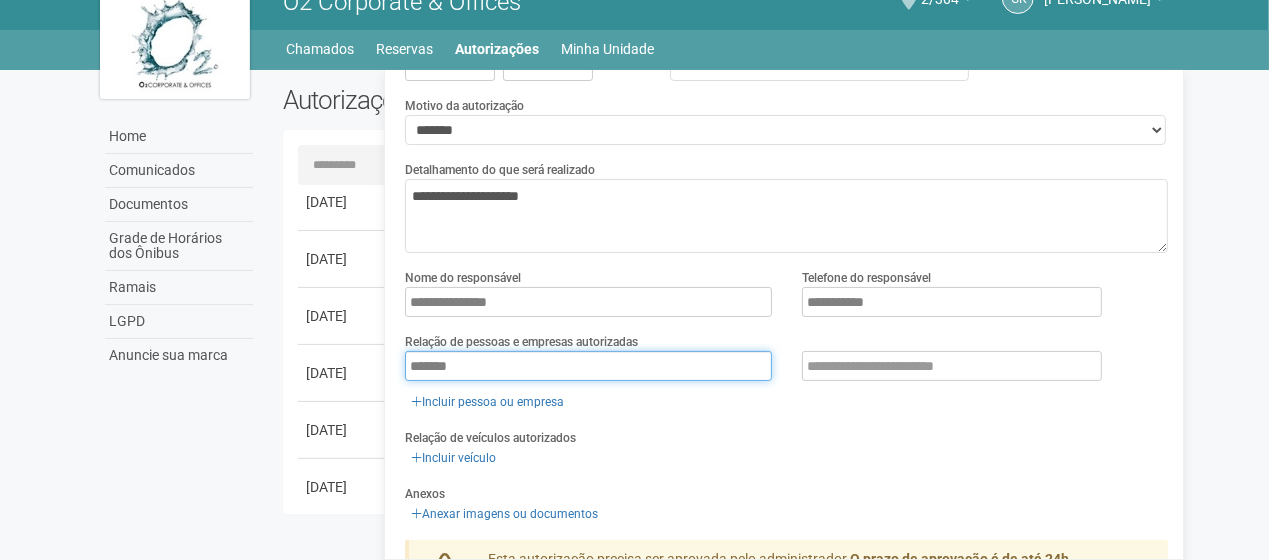 scroll, scrollTop: 0, scrollLeft: 0, axis: both 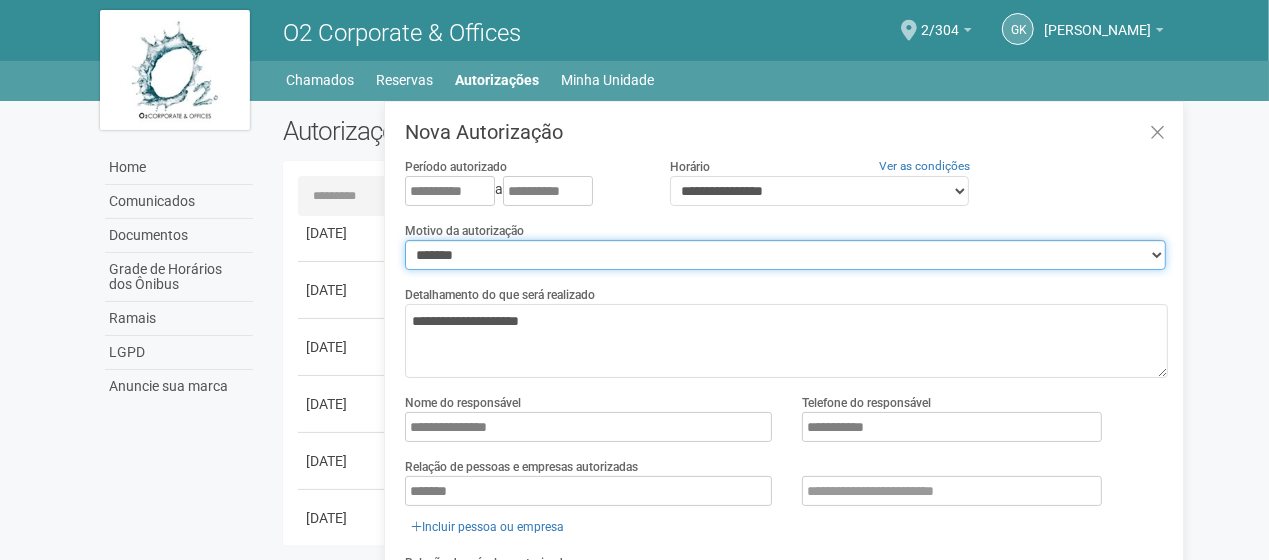 click on "**********" at bounding box center [785, 255] 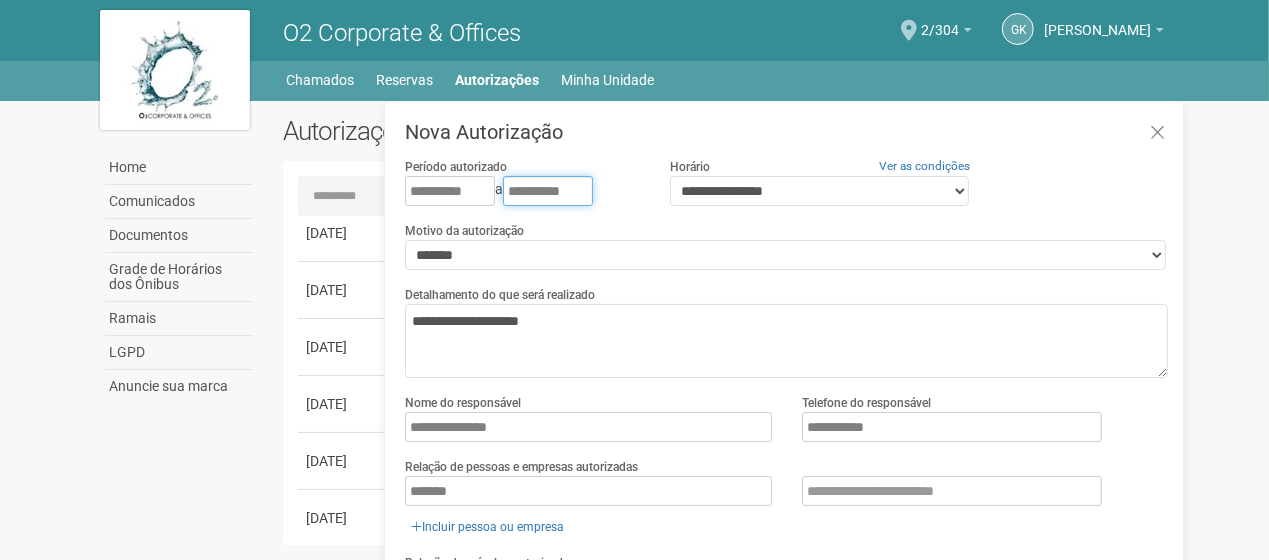 click on "**********" at bounding box center (548, 191) 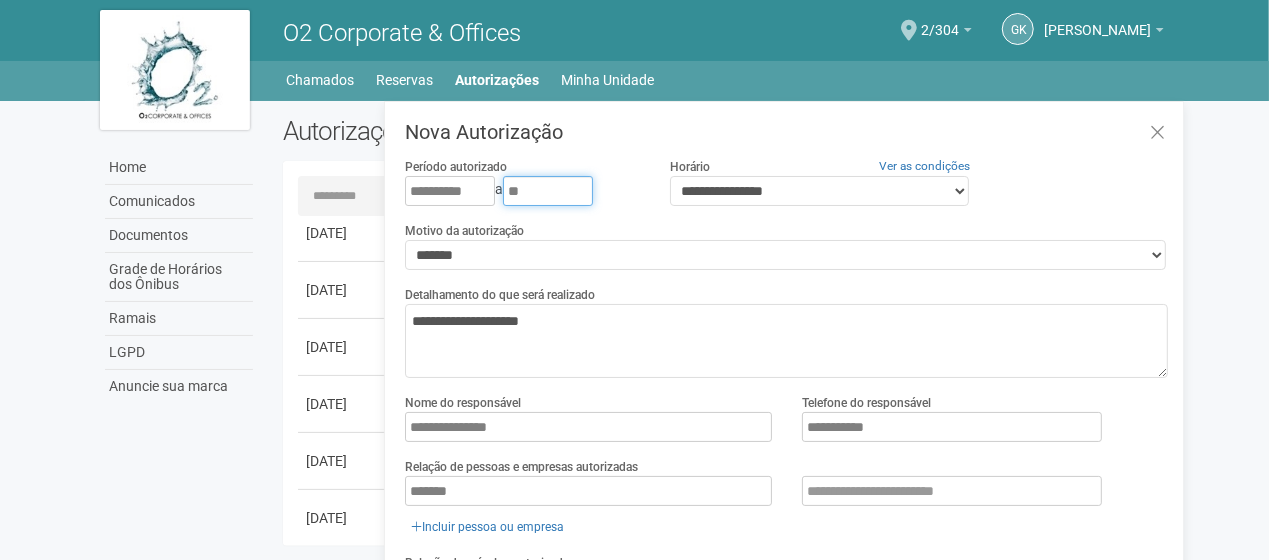 type on "*" 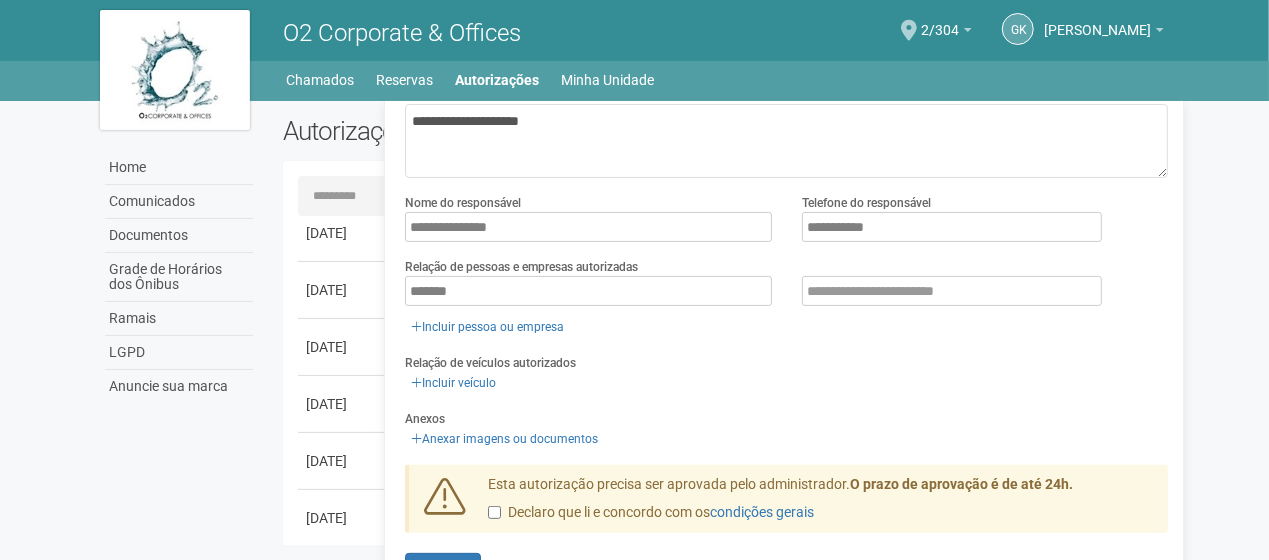 scroll, scrollTop: 228, scrollLeft: 0, axis: vertical 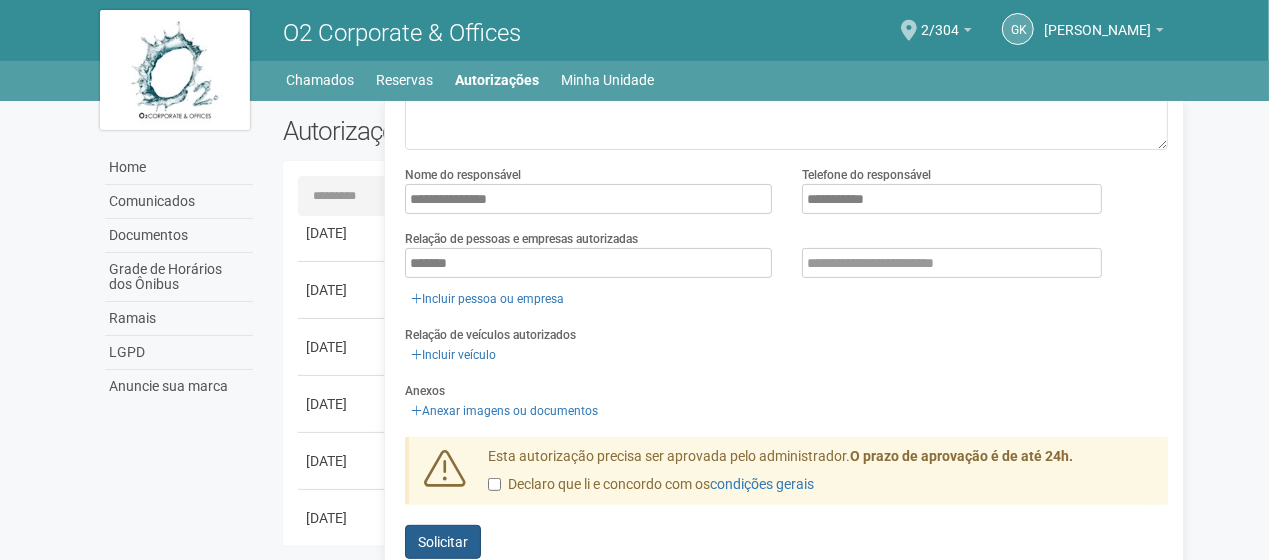 type on "**********" 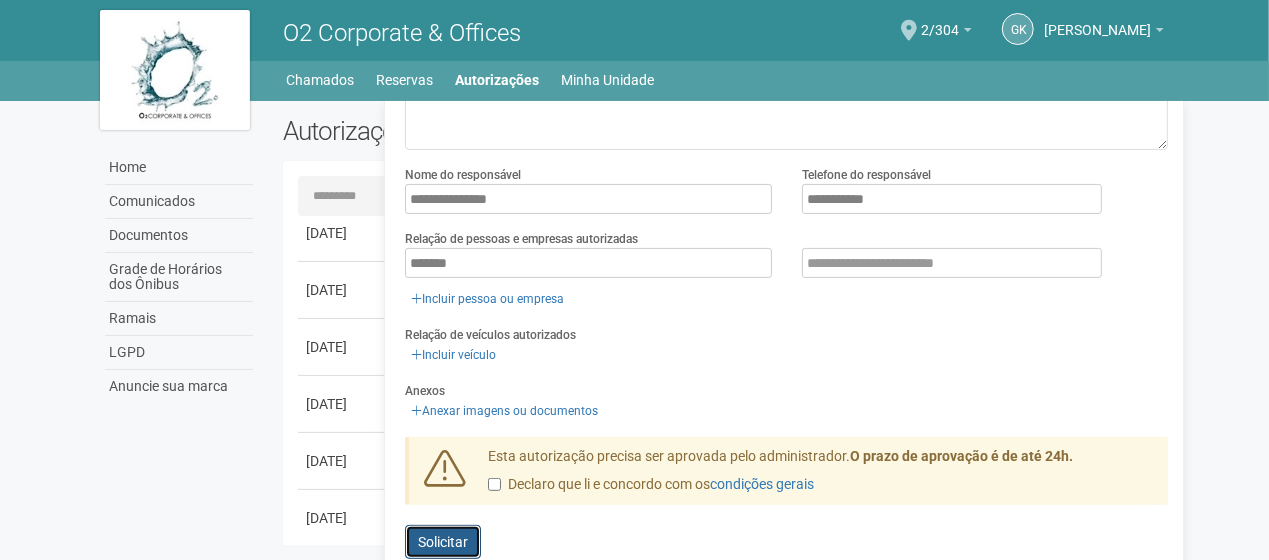 click on "Solicitar" at bounding box center (443, 542) 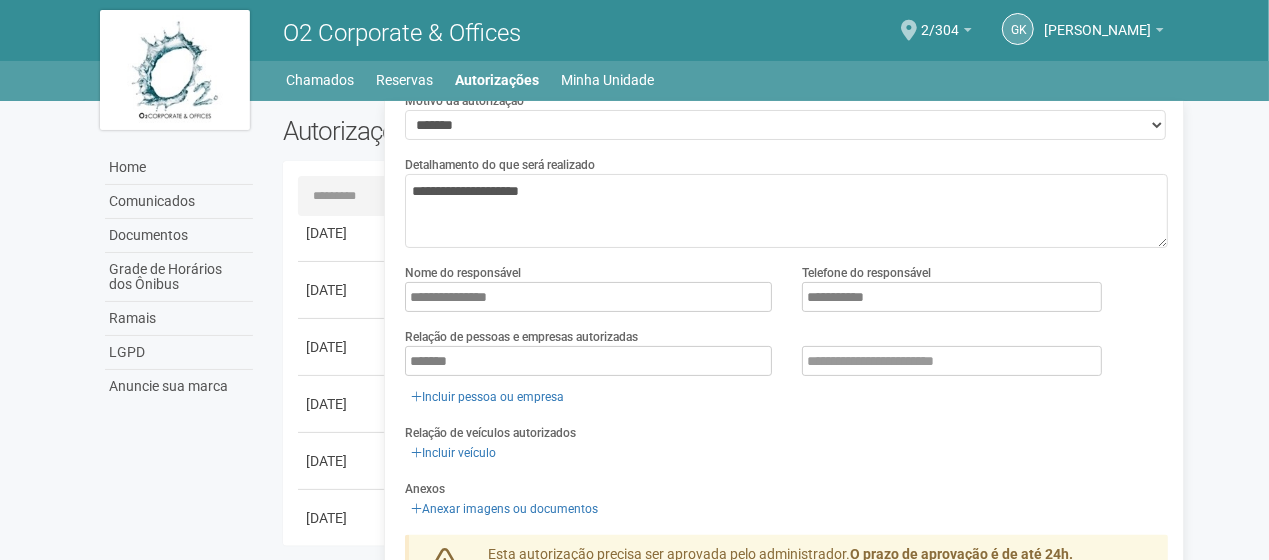 scroll, scrollTop: 0, scrollLeft: 0, axis: both 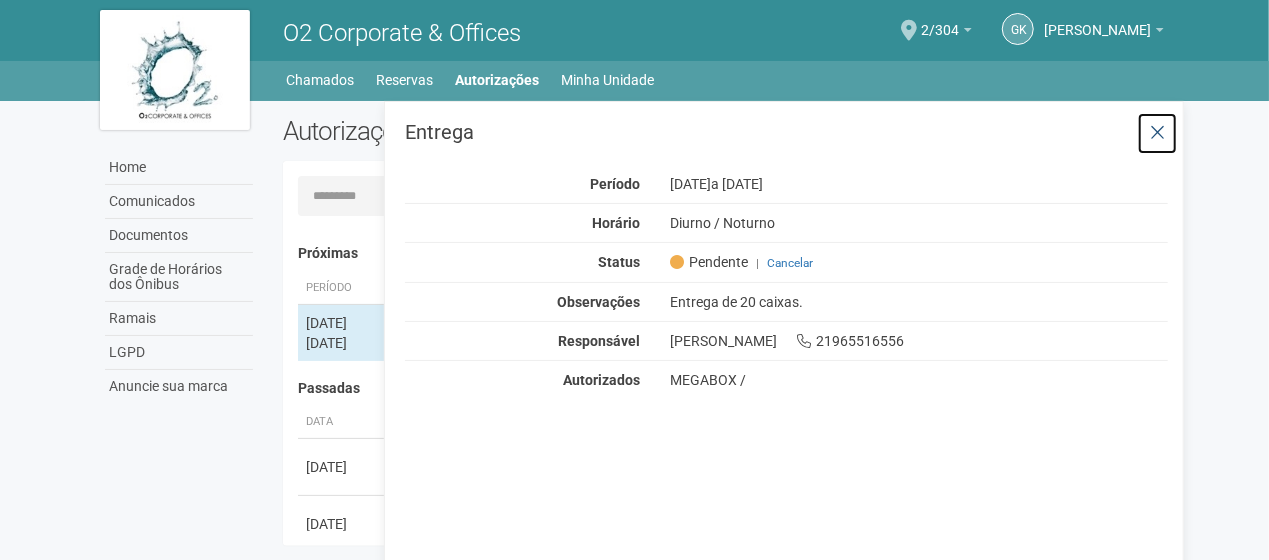 click at bounding box center (1157, 133) 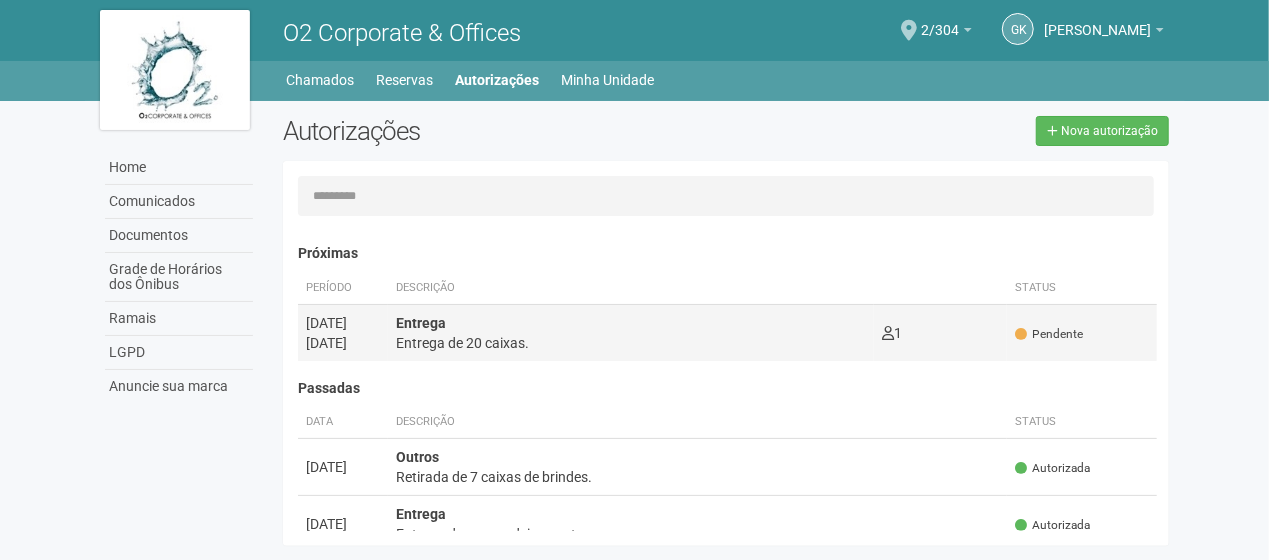 click on "Pendente" at bounding box center (1082, 332) 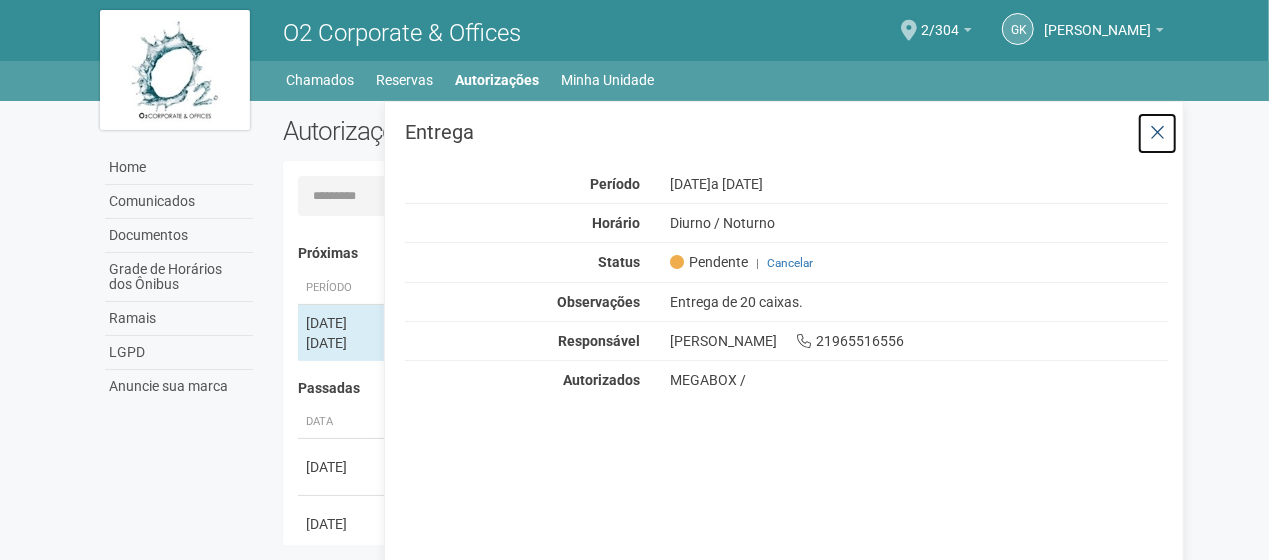 click at bounding box center [1157, 133] 